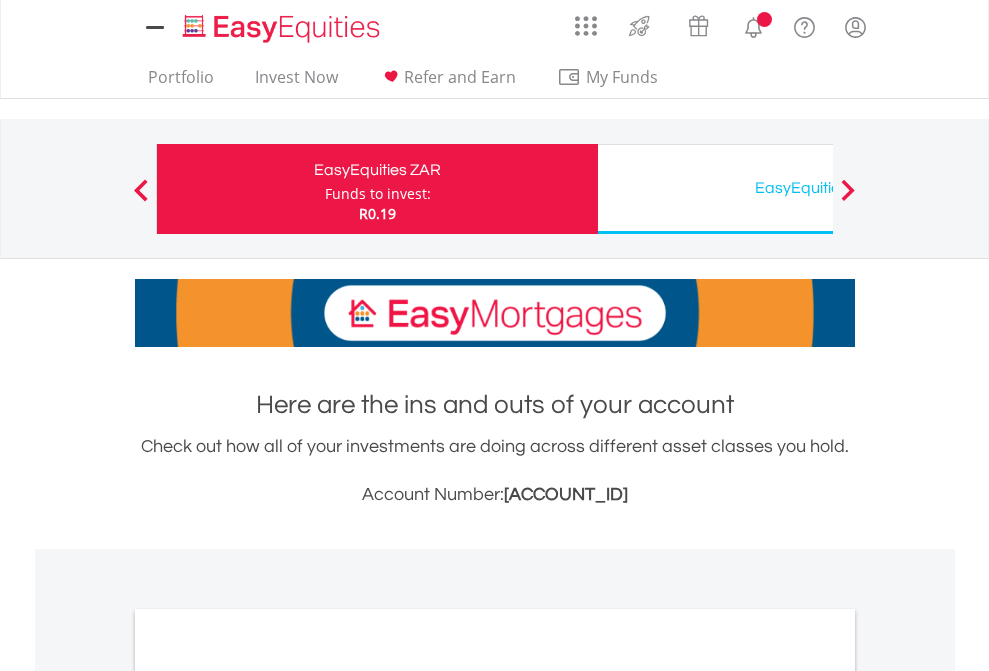 scroll, scrollTop: 0, scrollLeft: 0, axis: both 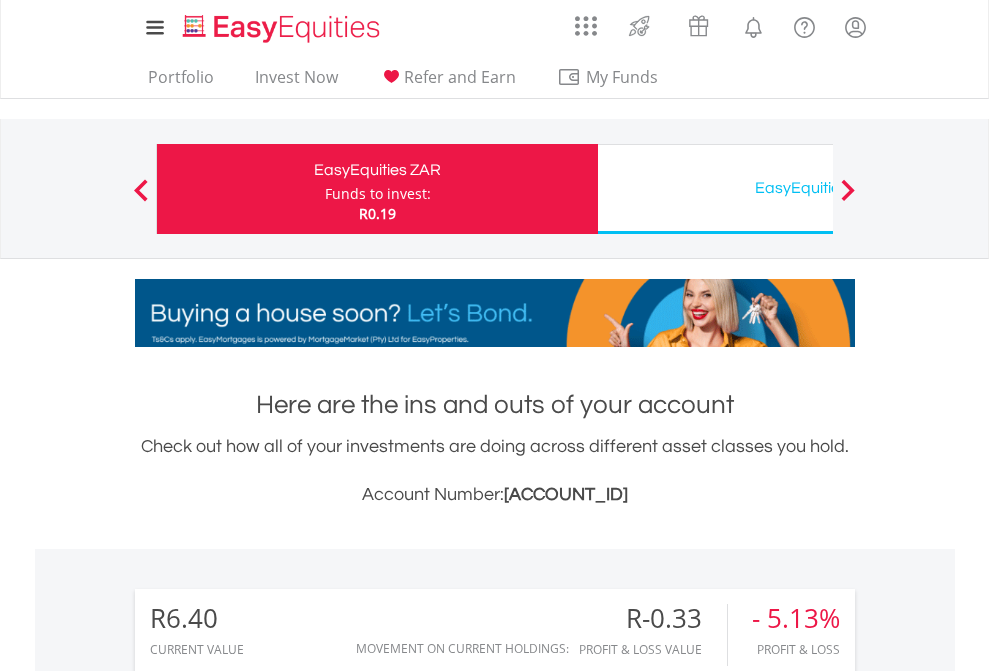 click on "Funds to invest:" at bounding box center [378, 194] 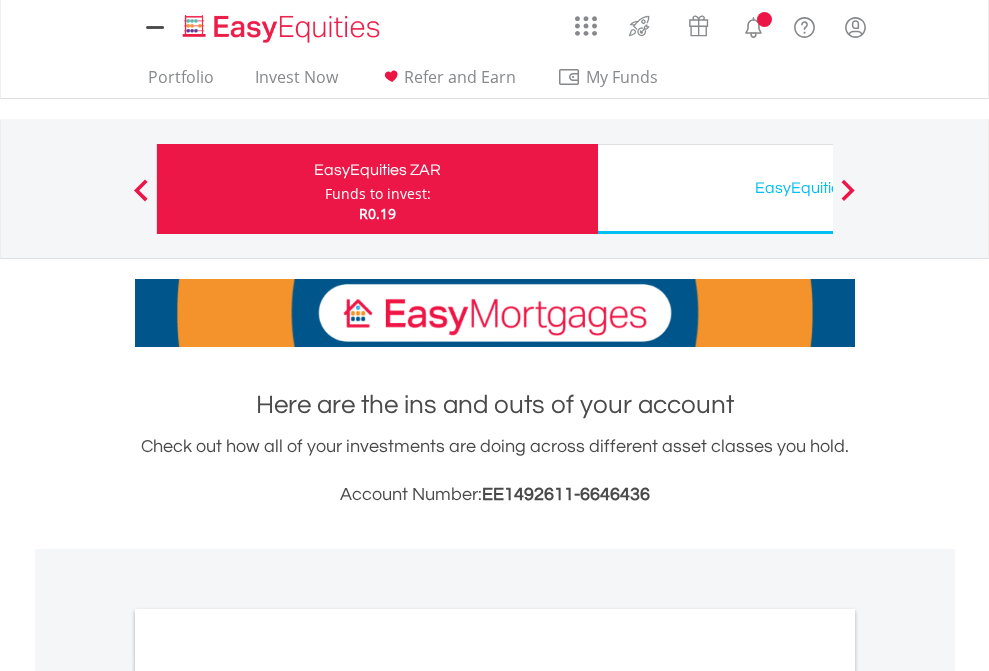 scroll, scrollTop: 0, scrollLeft: 0, axis: both 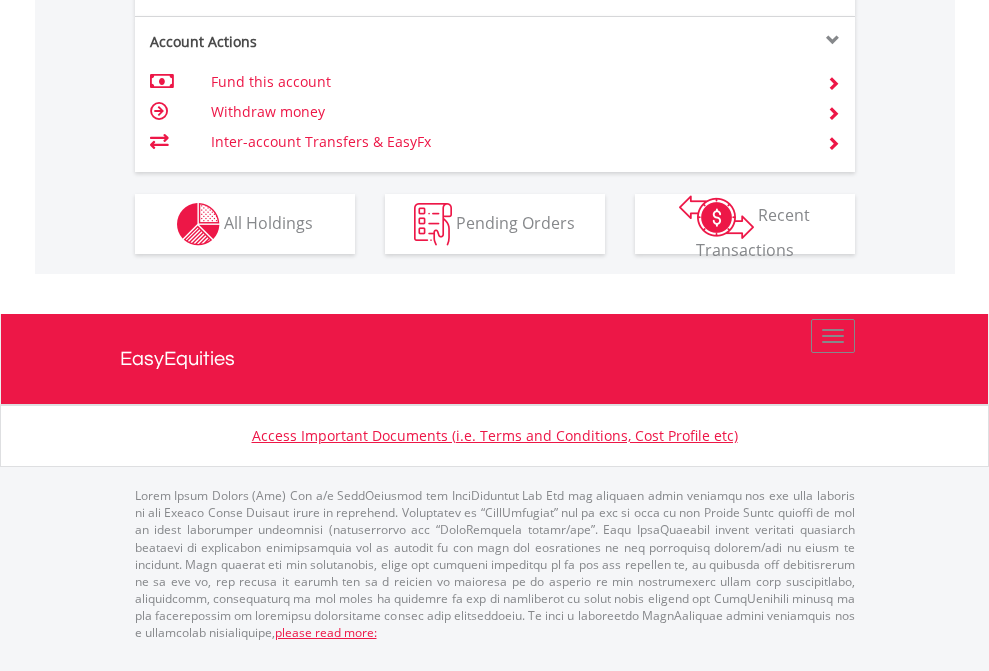 click on "Investment types" at bounding box center [706, -337] 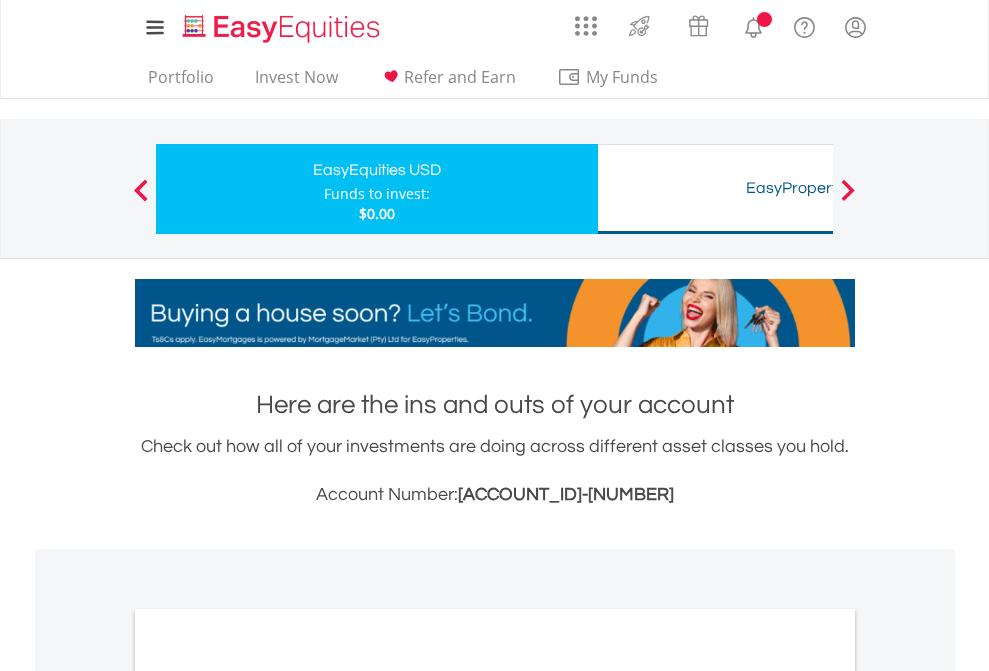 scroll, scrollTop: 0, scrollLeft: 0, axis: both 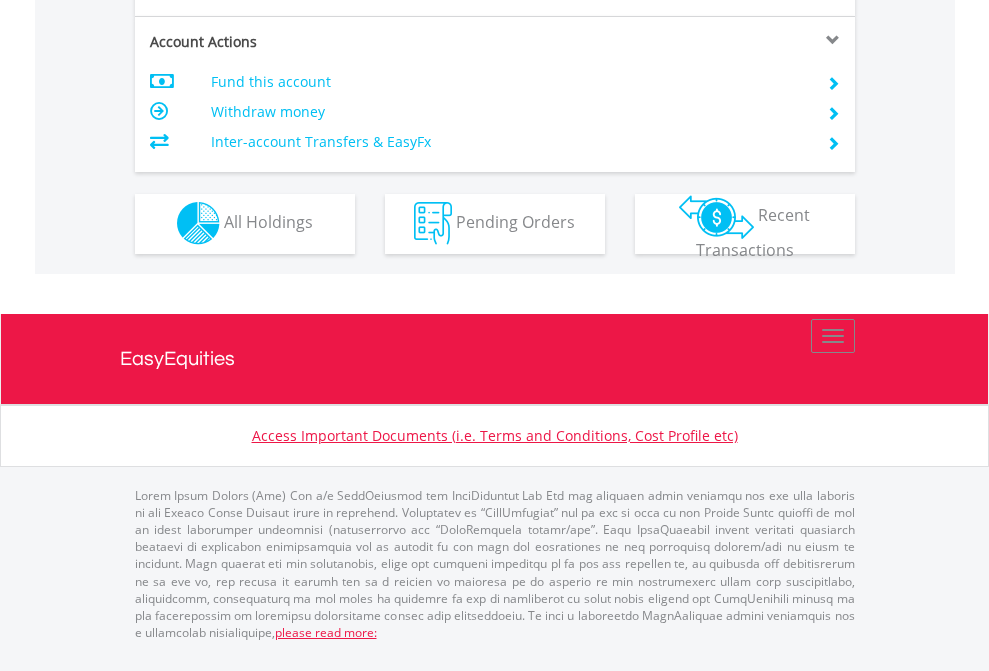 click on "Investment types" at bounding box center (706, -353) 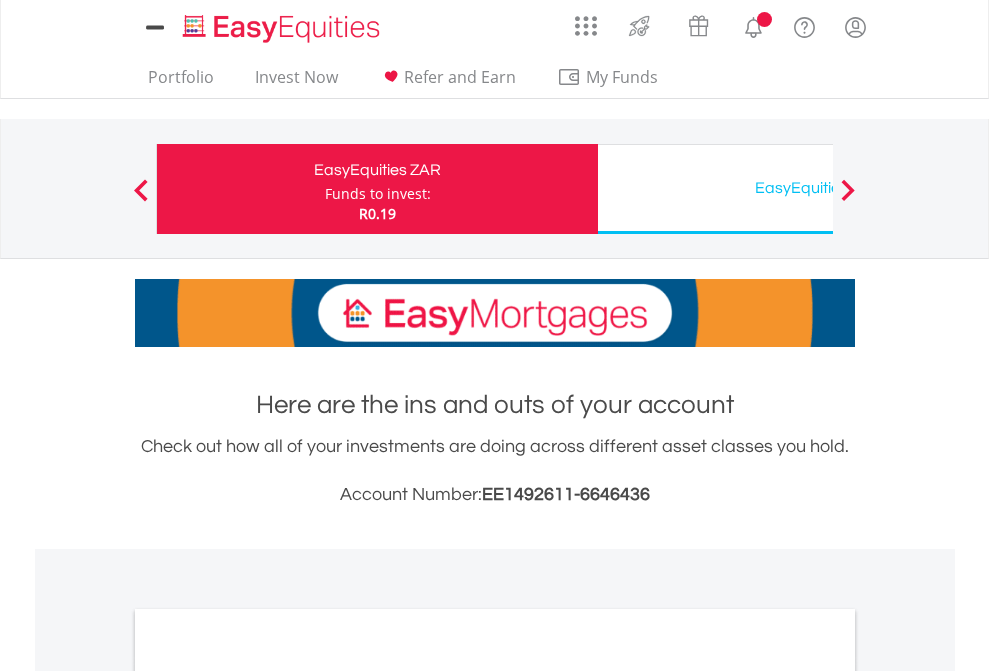 scroll, scrollTop: 1202, scrollLeft: 0, axis: vertical 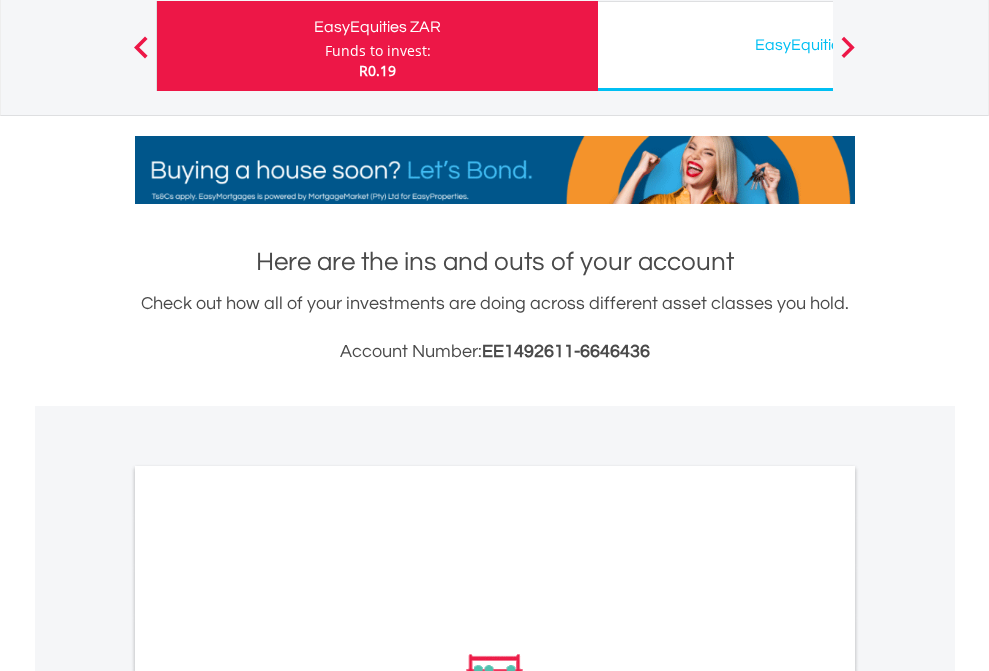 click on "All Holdings" at bounding box center (268, 953) 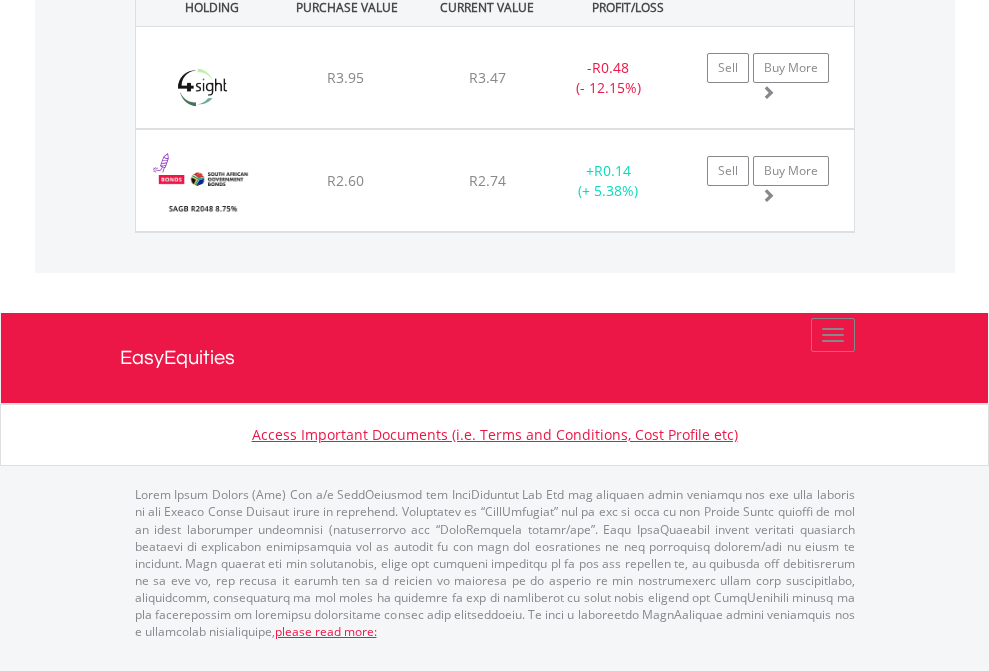 scroll, scrollTop: 2305, scrollLeft: 0, axis: vertical 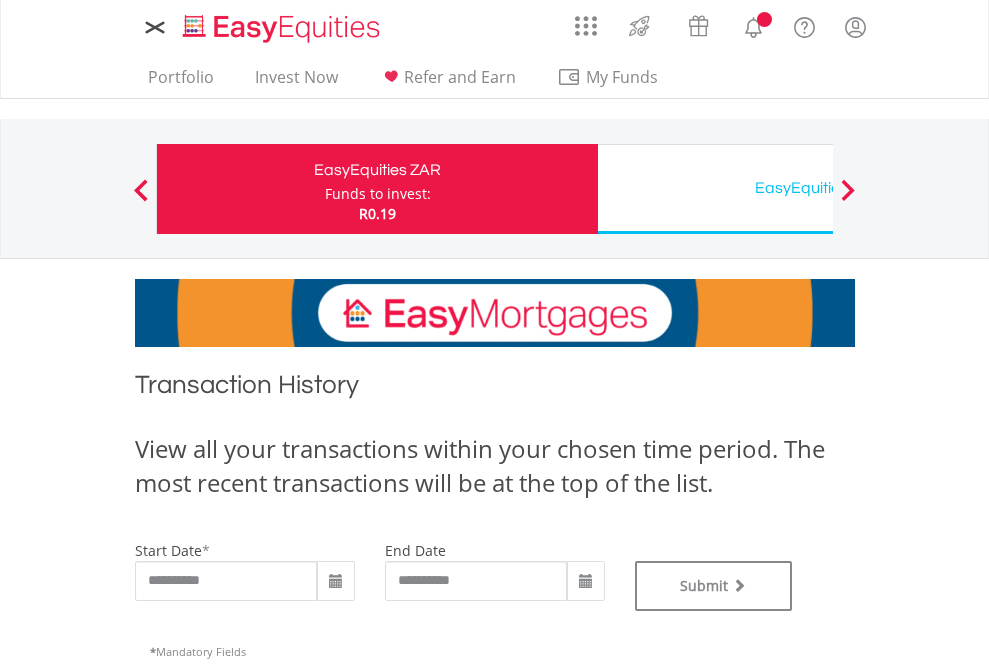 type on "**********" 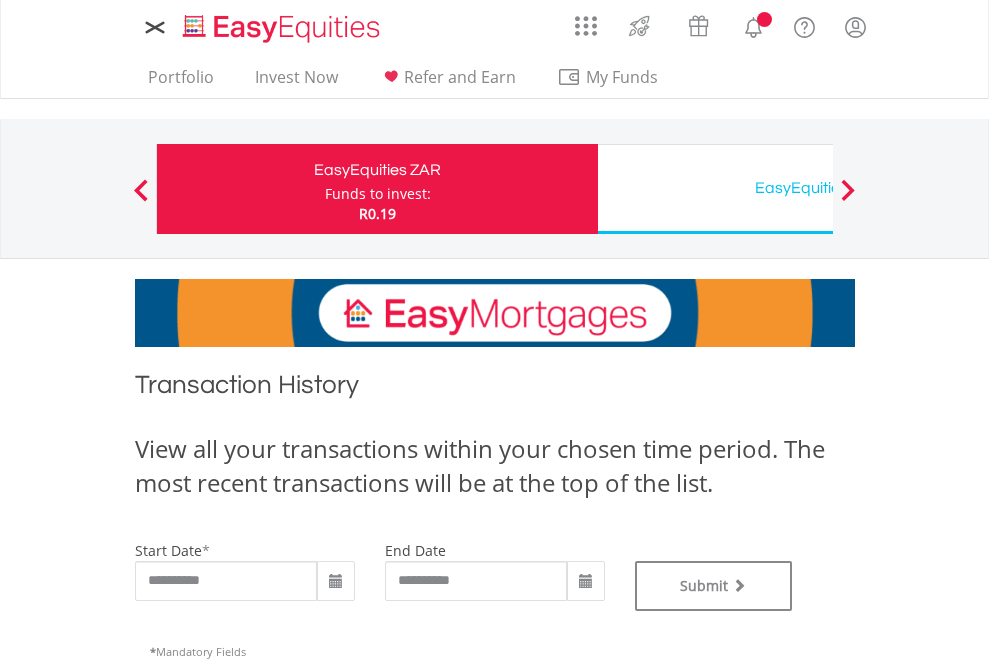 scroll, scrollTop: 0, scrollLeft: 0, axis: both 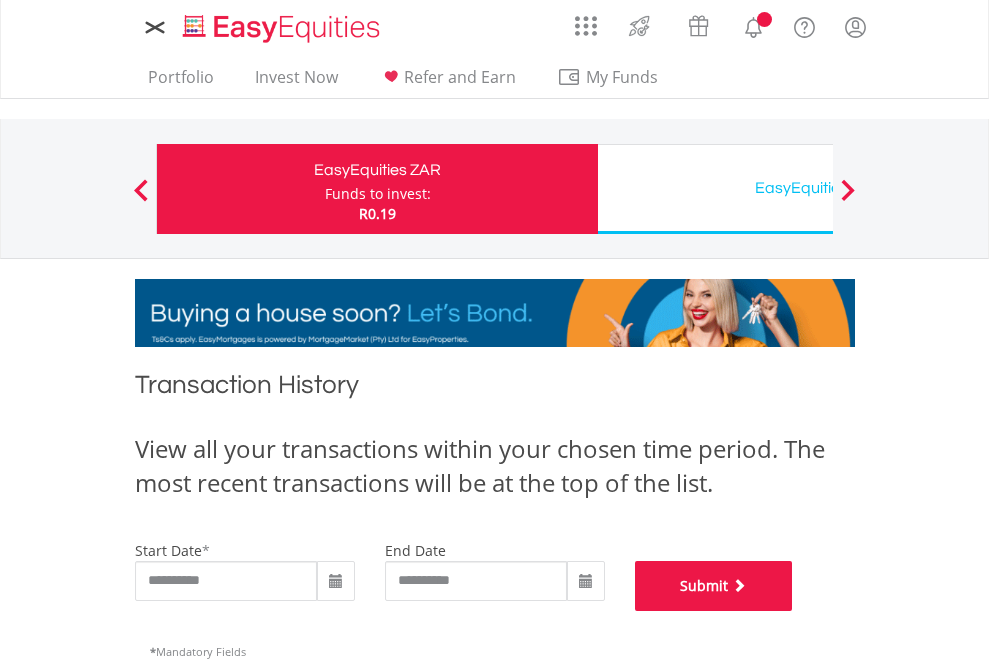 click on "Submit" at bounding box center (714, 586) 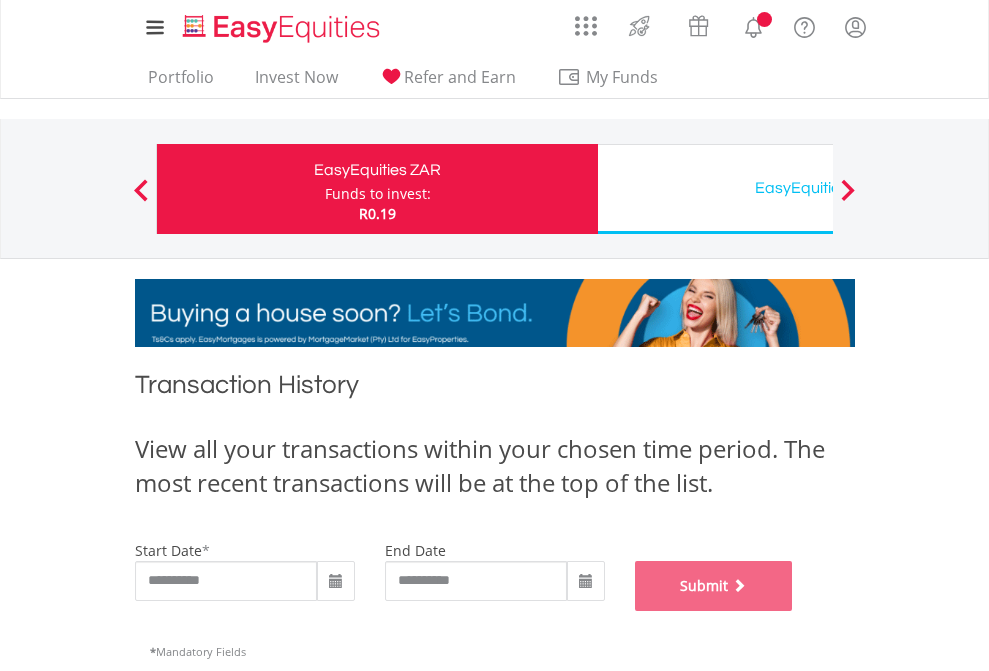 scroll, scrollTop: 811, scrollLeft: 0, axis: vertical 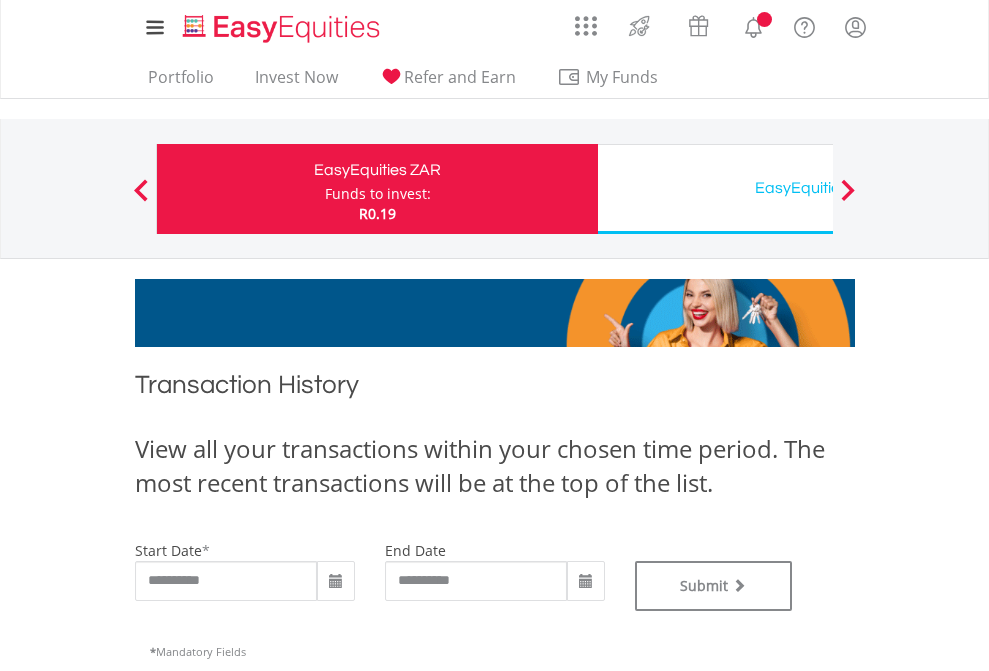 click on "EasyEquities USD" at bounding box center [818, 188] 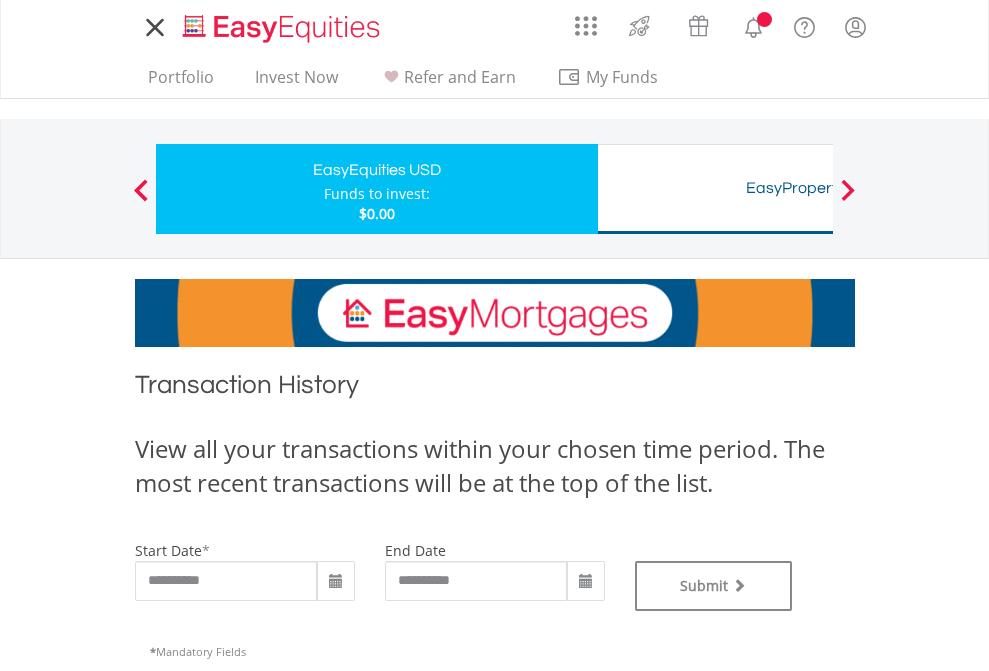 scroll, scrollTop: 0, scrollLeft: 0, axis: both 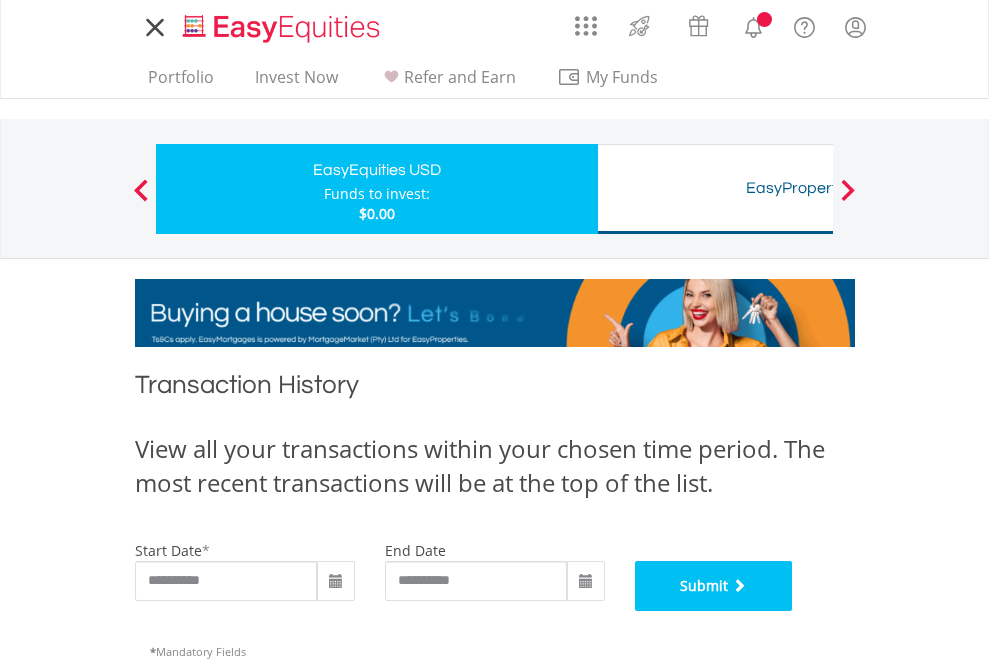 click on "Submit" at bounding box center [714, 586] 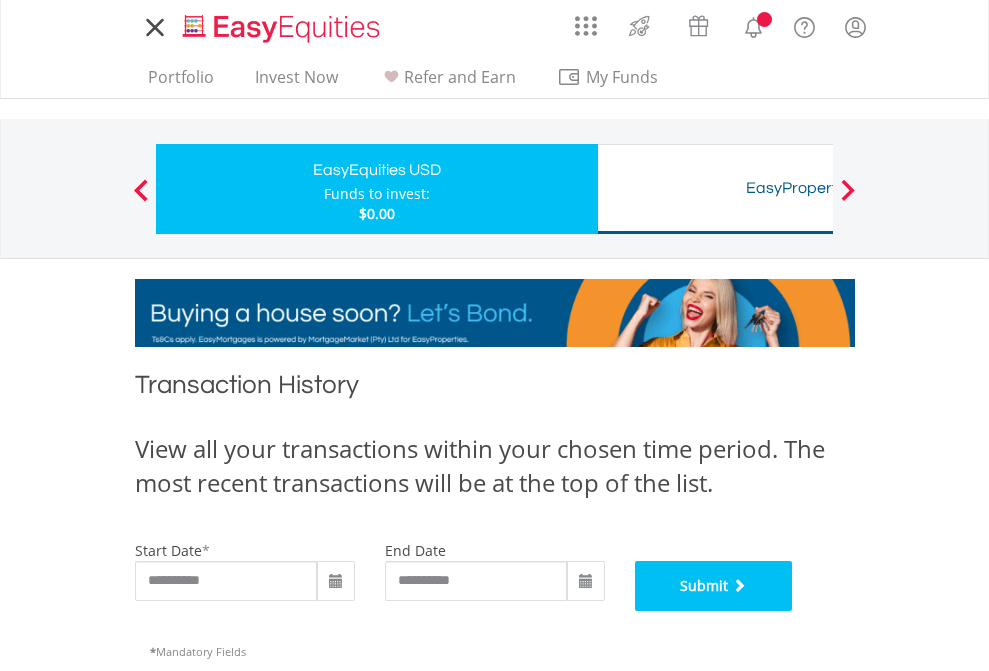 scroll, scrollTop: 811, scrollLeft: 0, axis: vertical 